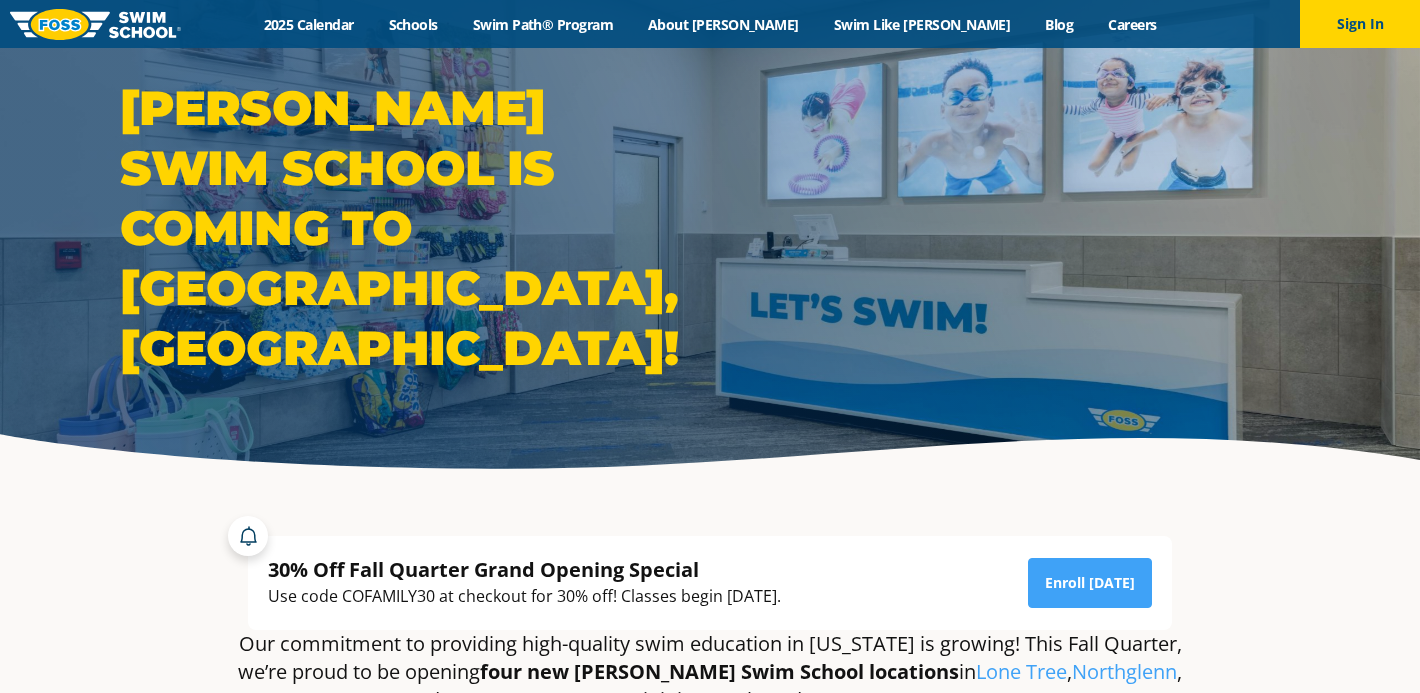 scroll, scrollTop: 79, scrollLeft: 0, axis: vertical 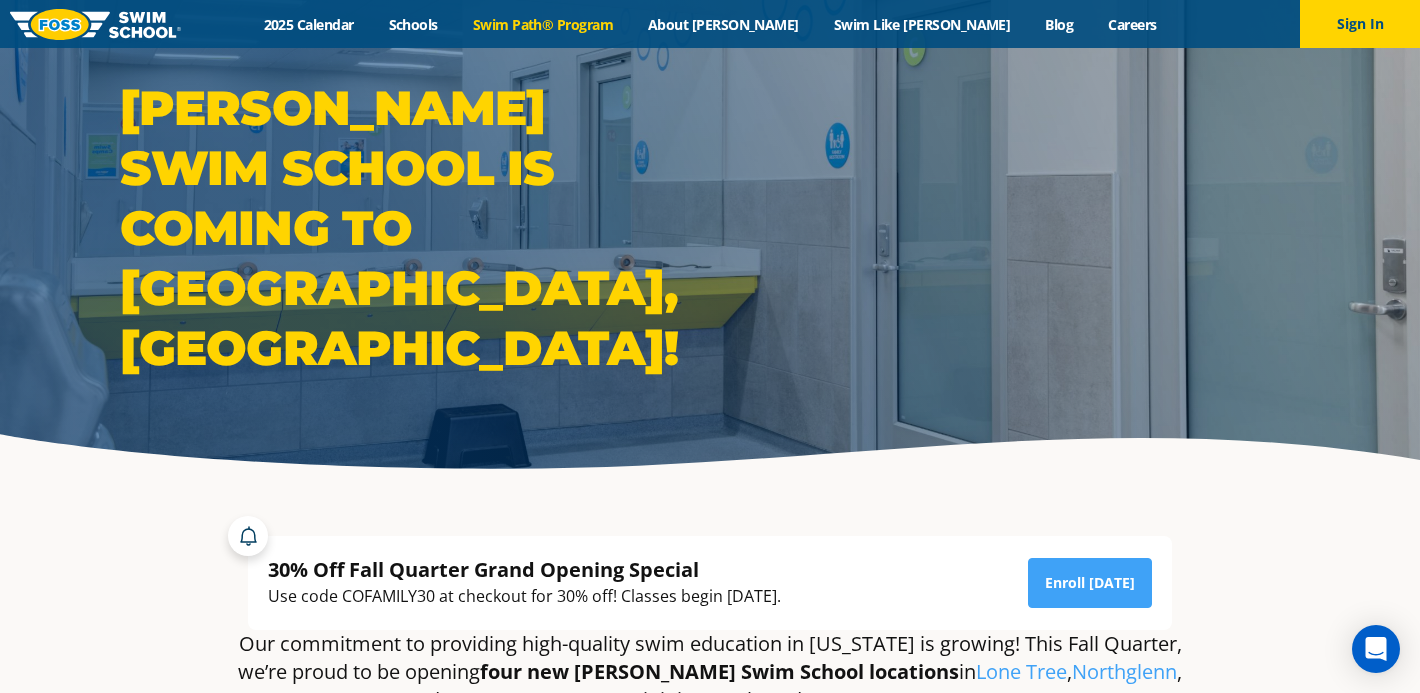 click on "Swim Path® Program" at bounding box center [542, 24] 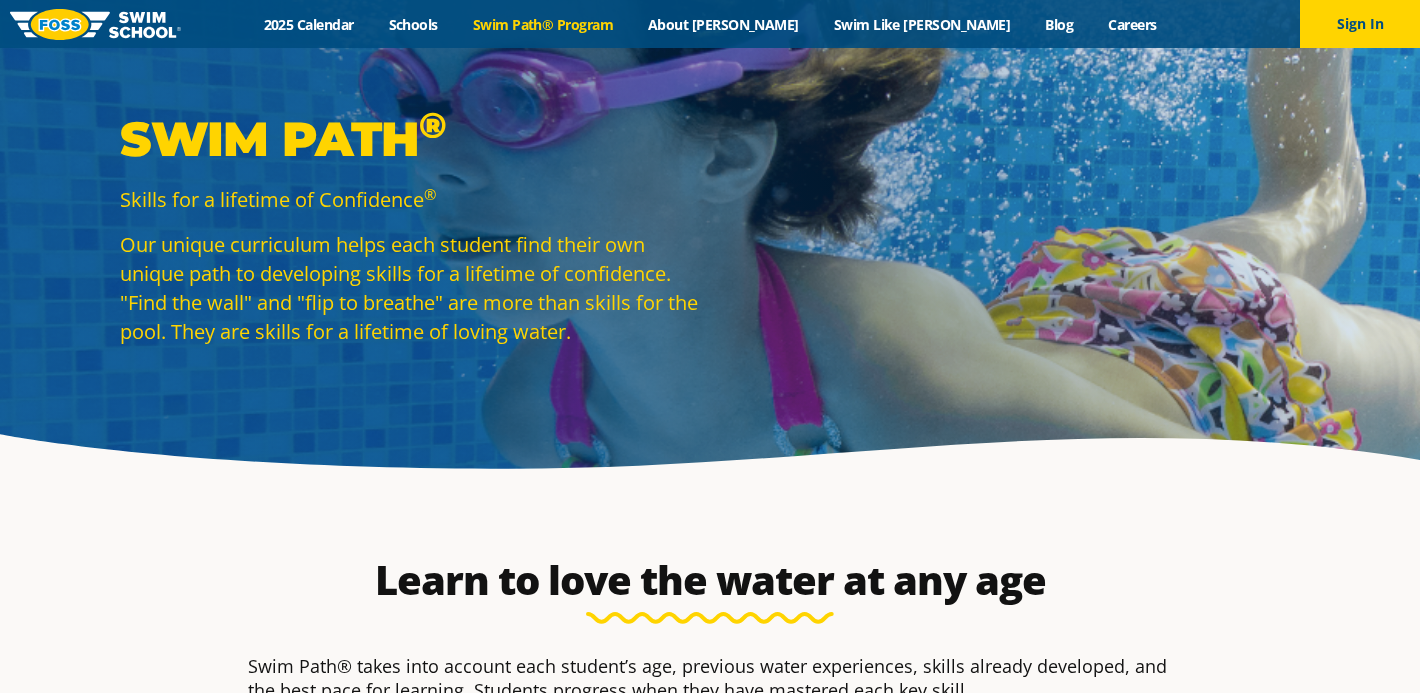 scroll, scrollTop: 0, scrollLeft: 0, axis: both 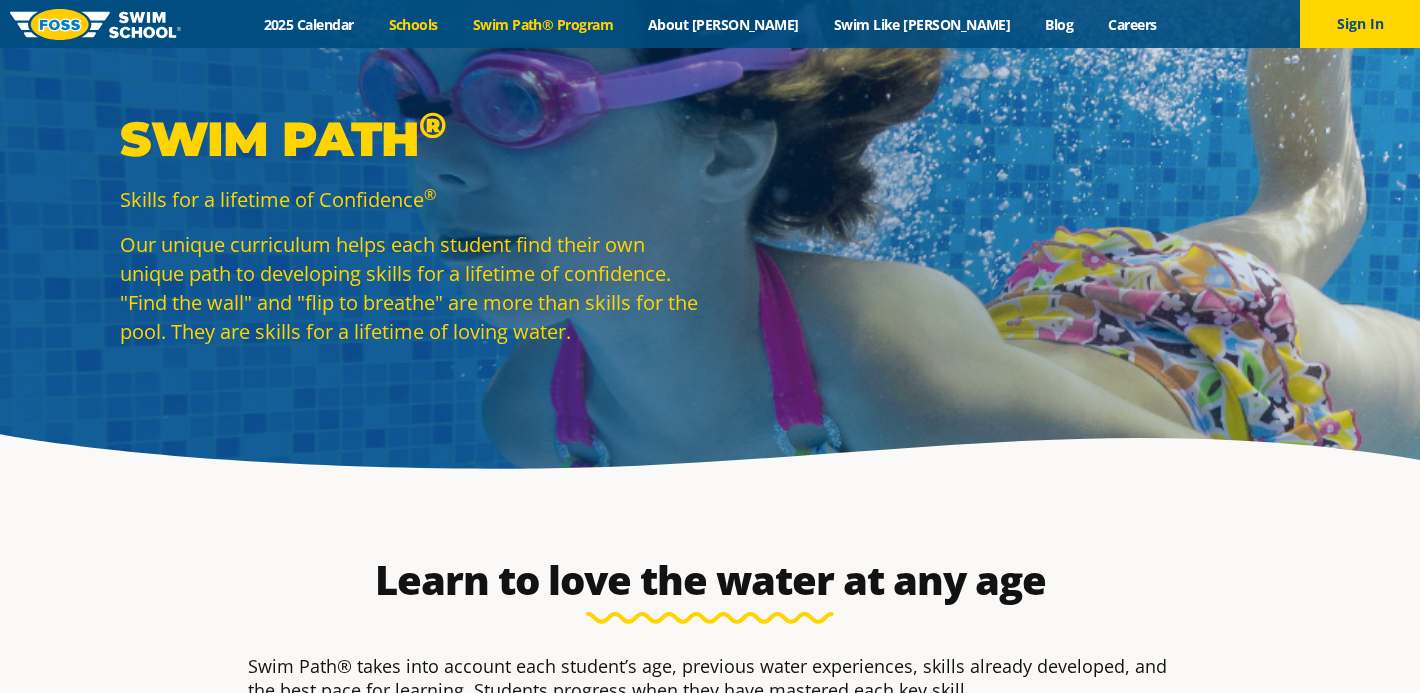 click on "Schools" at bounding box center [413, 24] 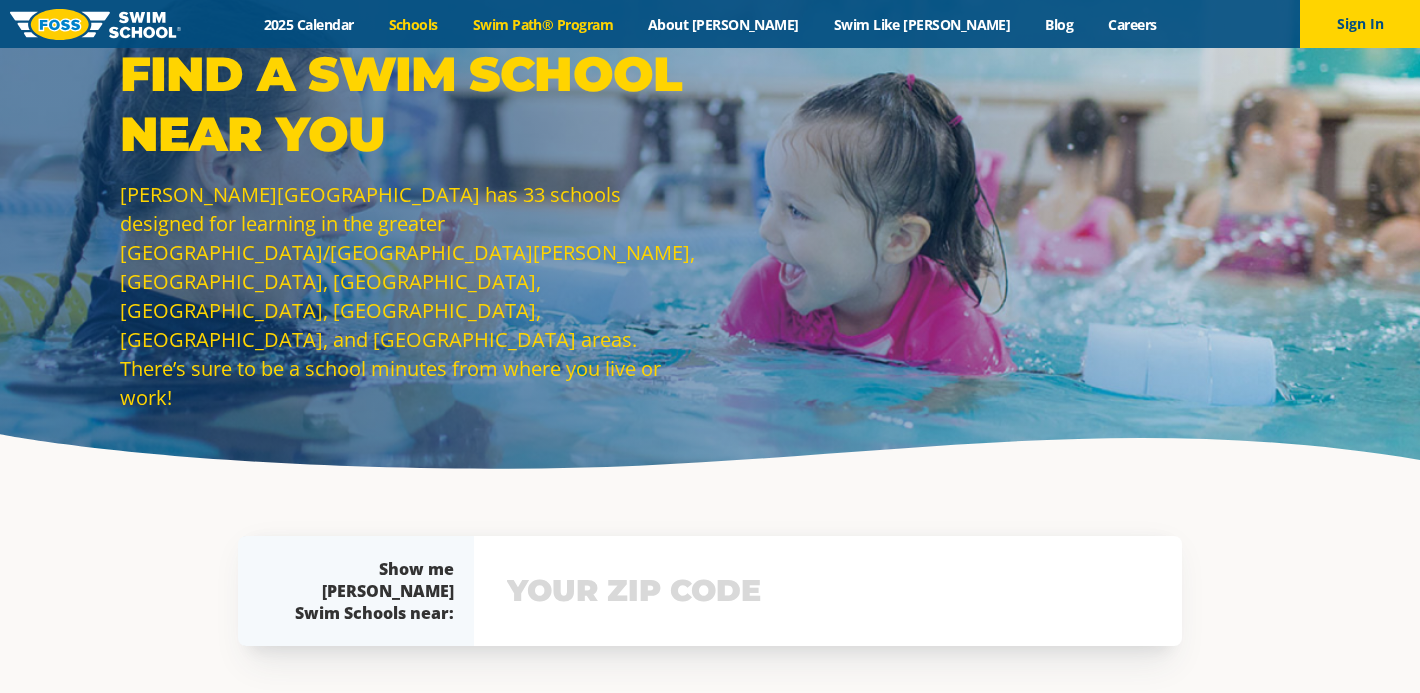 scroll, scrollTop: 0, scrollLeft: 0, axis: both 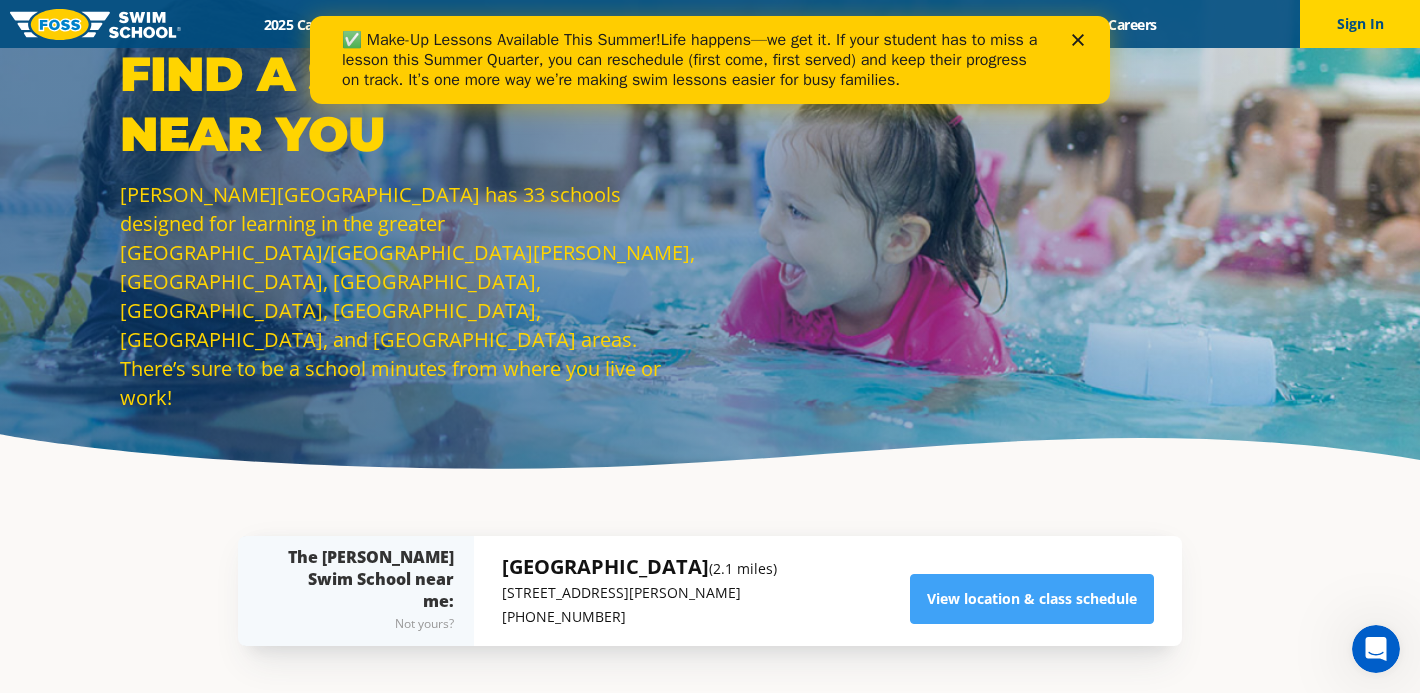 click 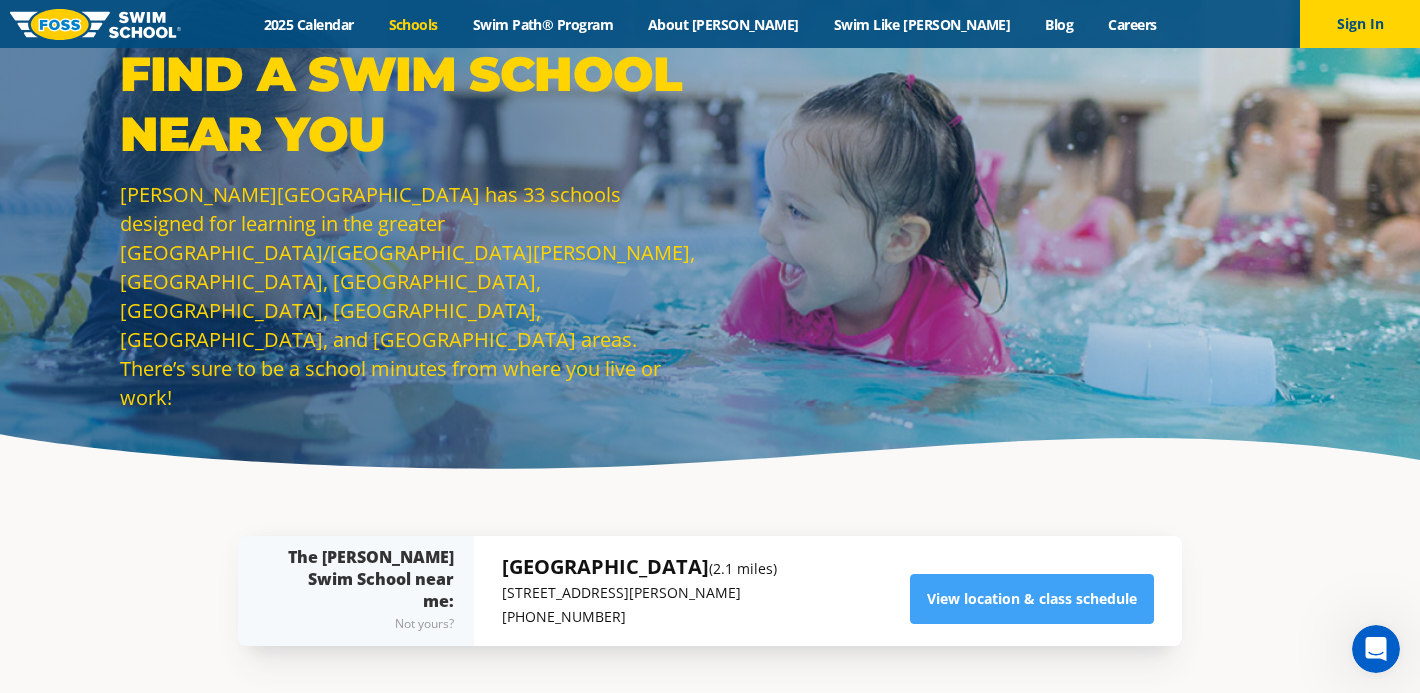 click on "Menu
2025 Calendar
Schools
Swim Path® Program
About FOSS
Swim Like Regan
Blog
Careers
Sign In
Sign In" at bounding box center (710, 24) 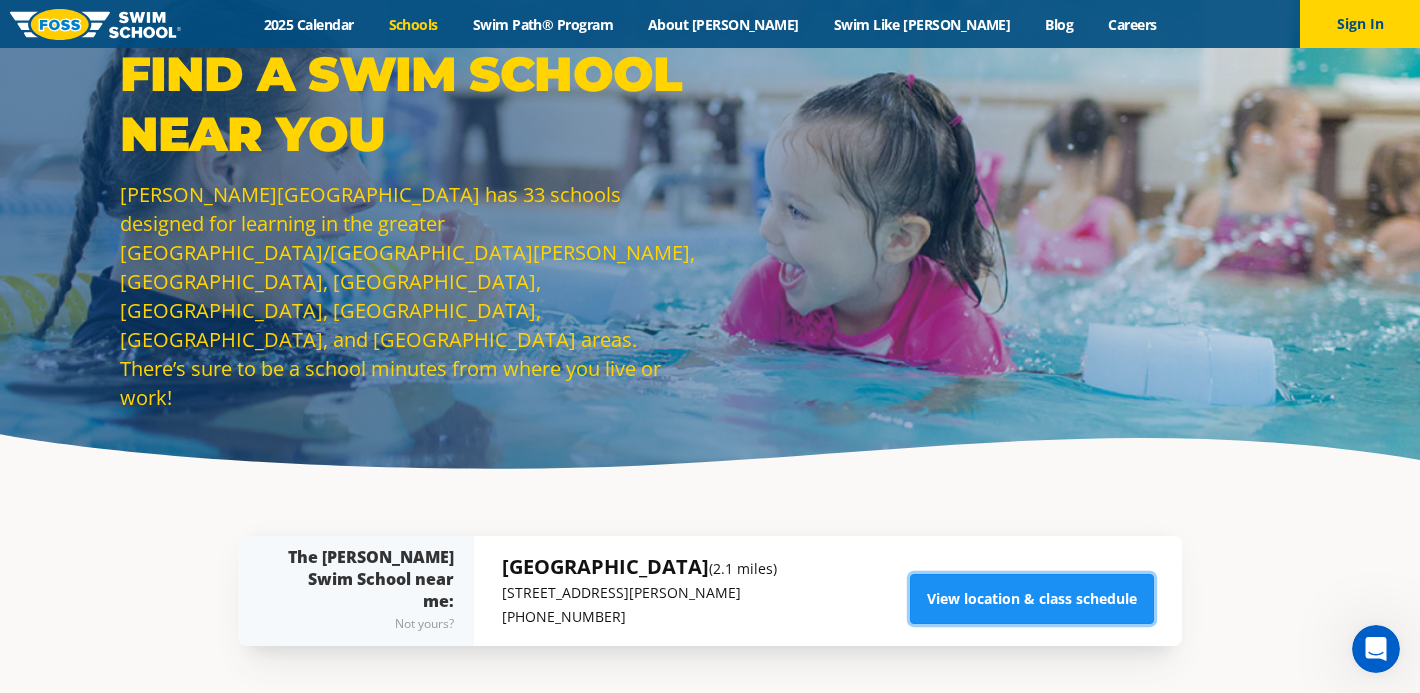 click on "View location & class schedule" at bounding box center (1032, 599) 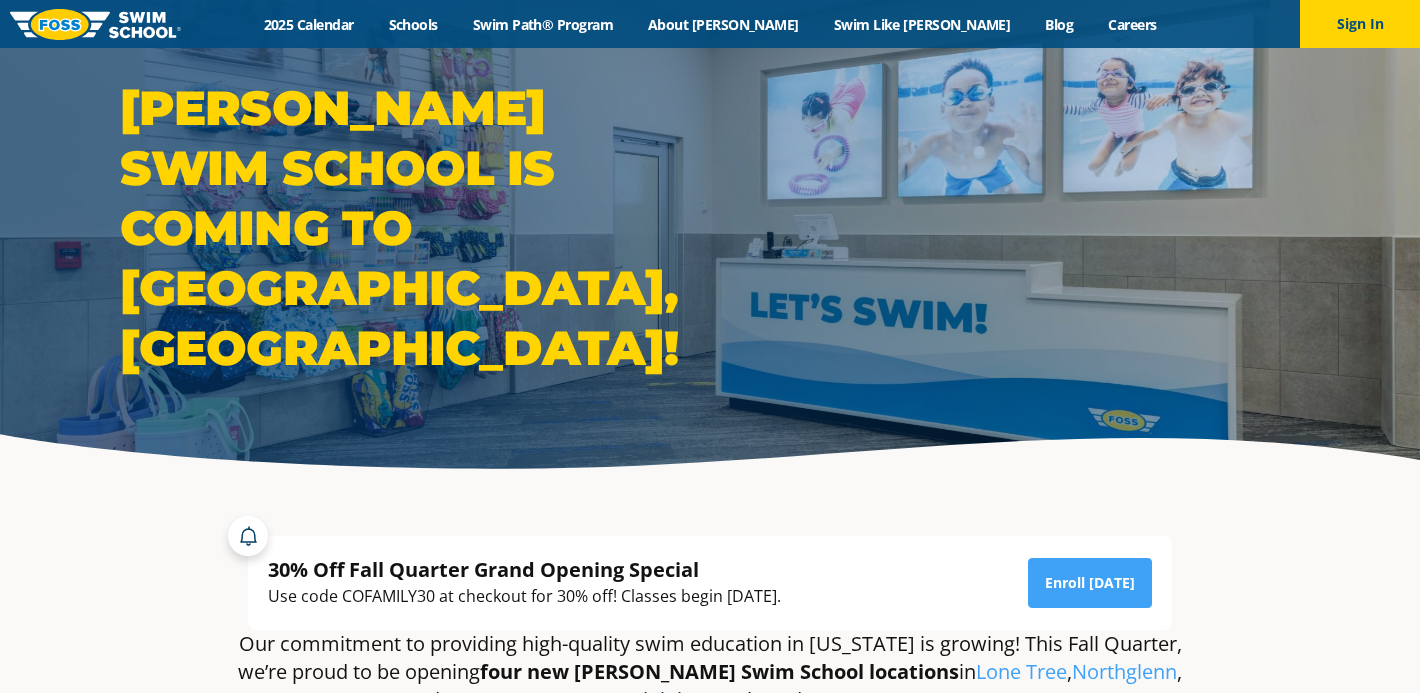 scroll, scrollTop: 0, scrollLeft: 0, axis: both 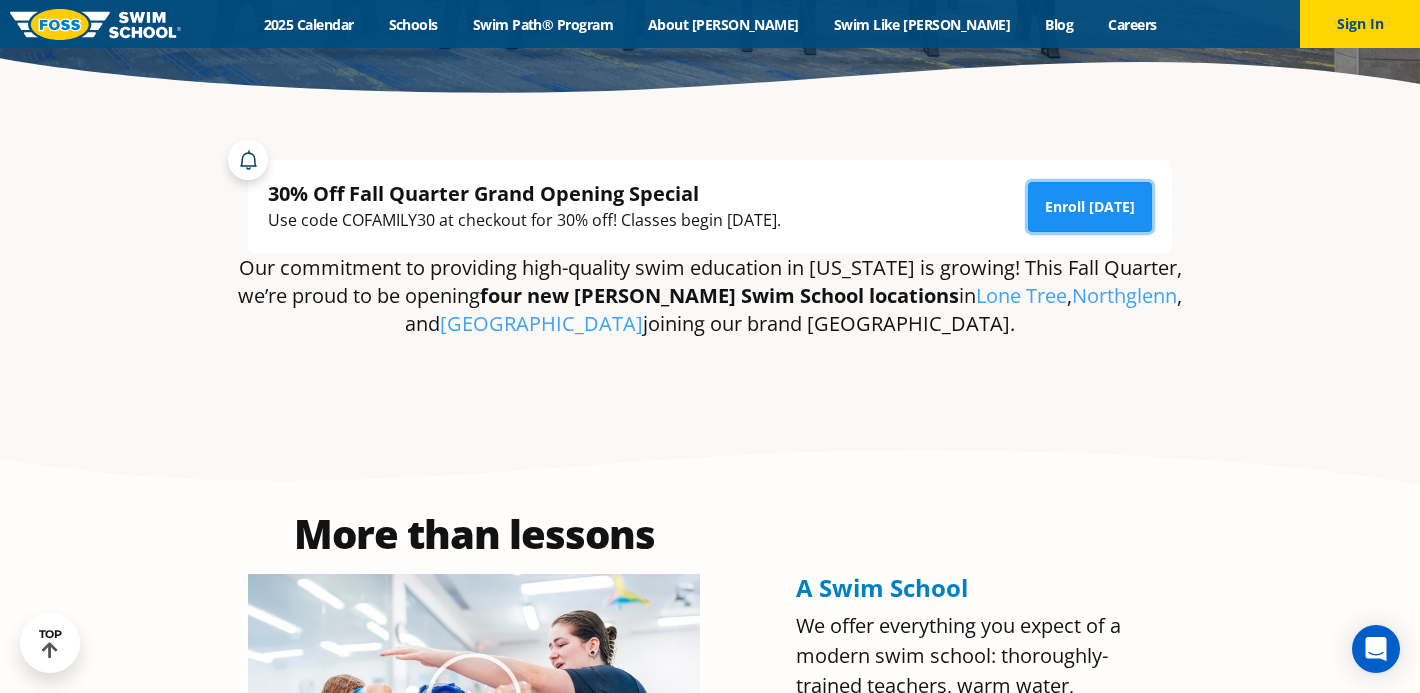 click on "Enroll [DATE]" at bounding box center [1090, 207] 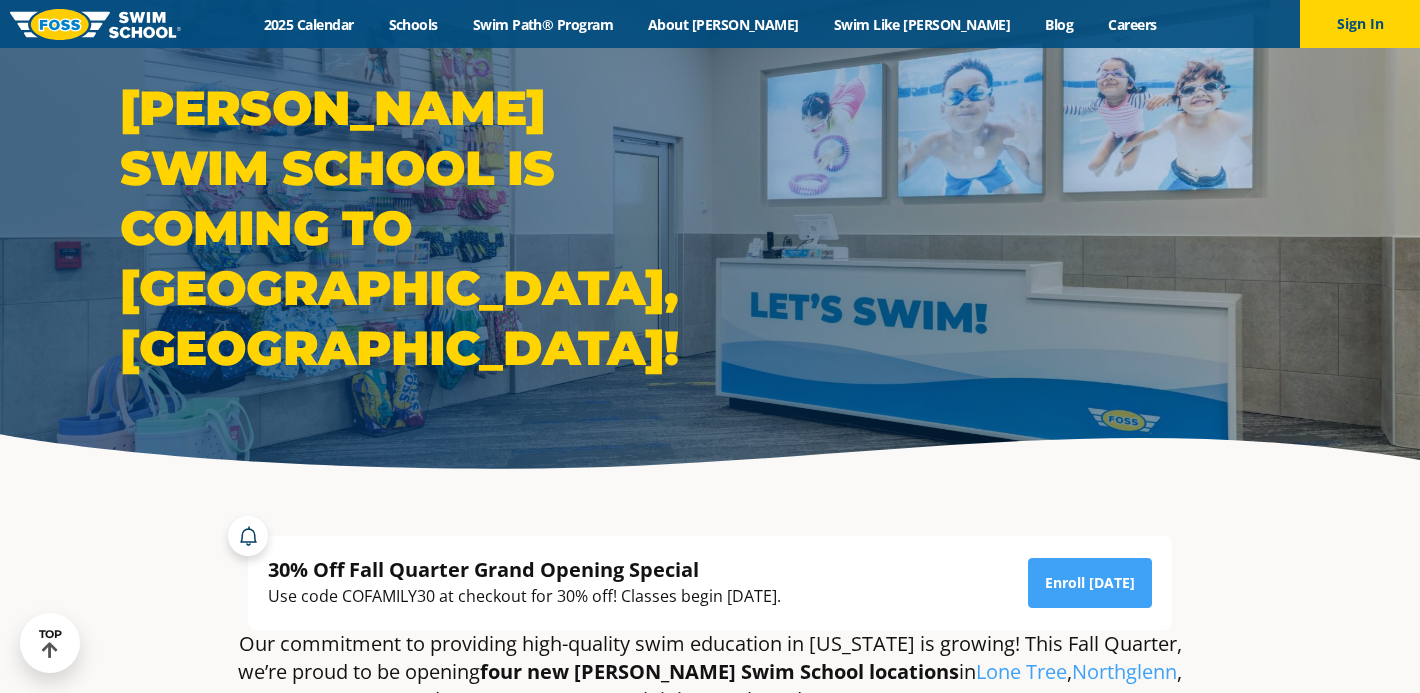 scroll, scrollTop: 376, scrollLeft: 0, axis: vertical 